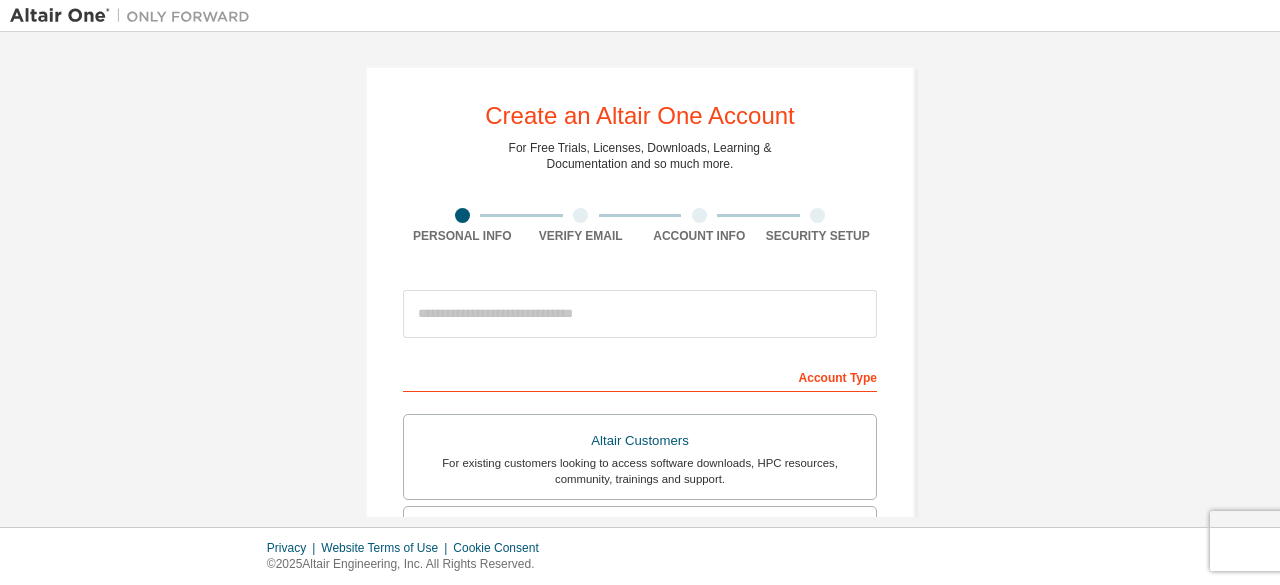scroll, scrollTop: 0, scrollLeft: 0, axis: both 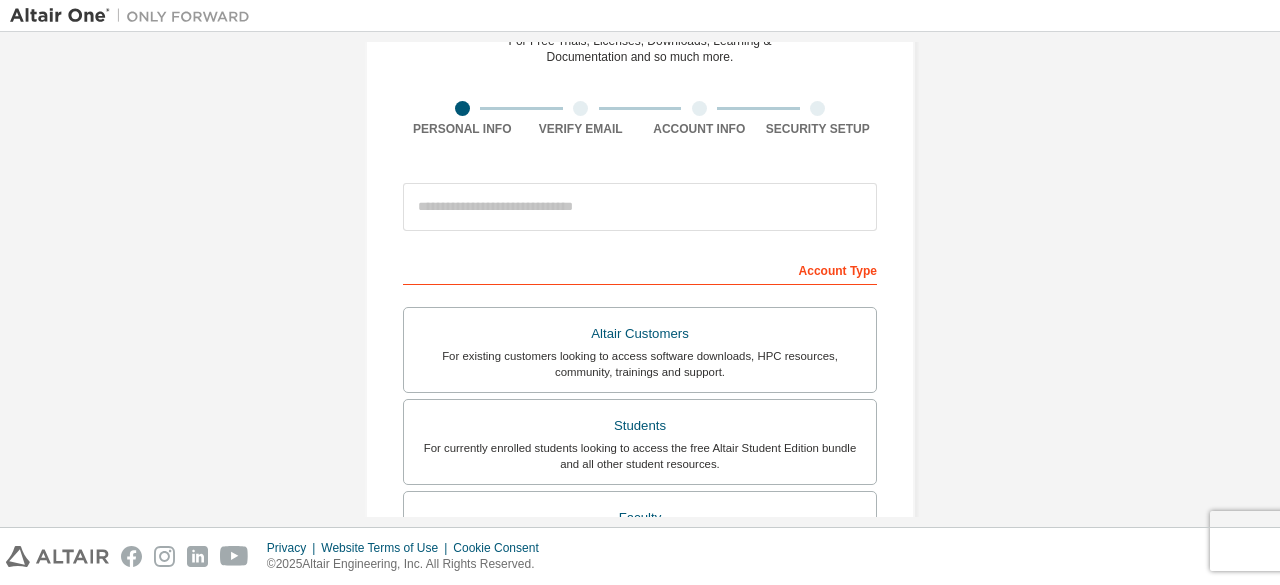 click at bounding box center [640, 207] 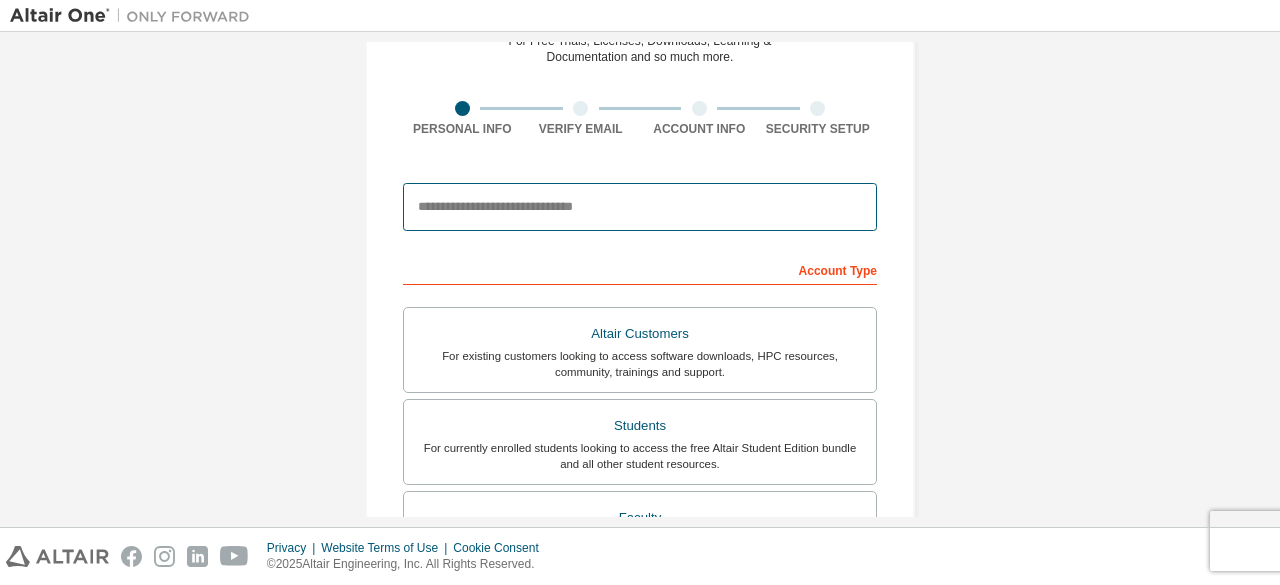 click at bounding box center (640, 207) 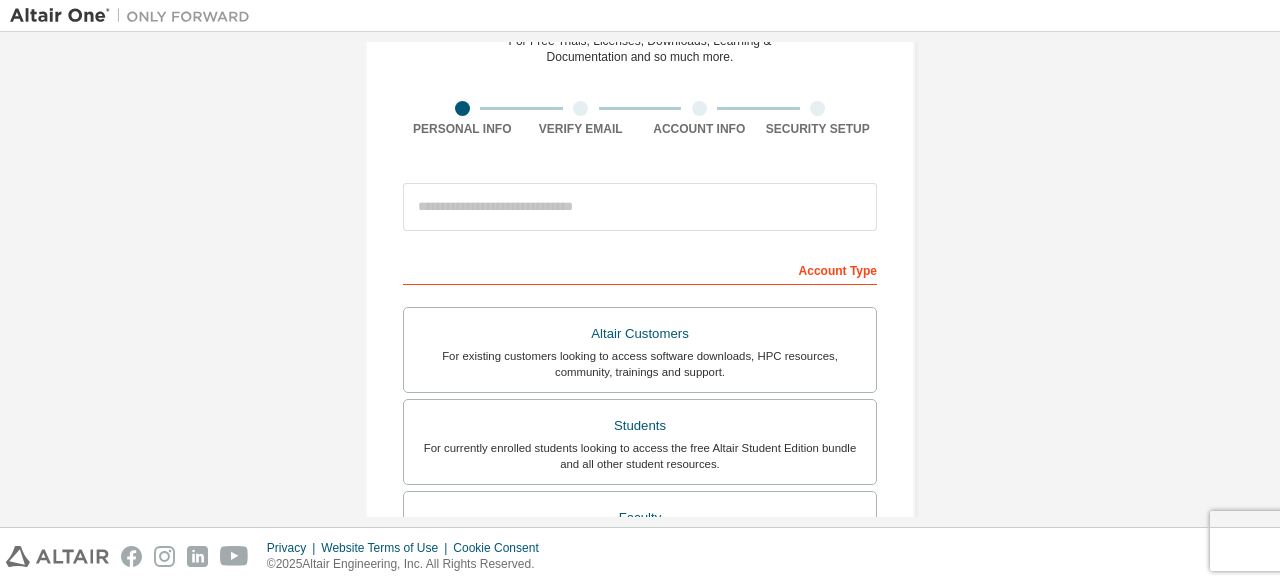 click on "Create an Altair One Account For Free Trials, Licenses, Downloads, Learning &  Documentation and so much more. Personal Info Verify Email Account Info Security Setup This is a federated email. No need to register a new account. You should be able to  login  by using your company's SSO credentials. Email already exists. Please try to  login  instead. Account Type Altair Customers For existing customers looking to access software downloads, HPC resources, community, trainings and support. Students For currently enrolled students looking to access the free Altair Student Edition bundle and all other student resources. Faculty For faculty & administrators of academic institutions administering students and accessing software for academic purposes. Everyone else For individuals, businesses and everyone else looking to try Altair software and explore our product offerings. Your Profile First Name Last Name Job Title Please provide State/Province to help us route sales and support resources to you more efficiently." at bounding box center (640, 464) 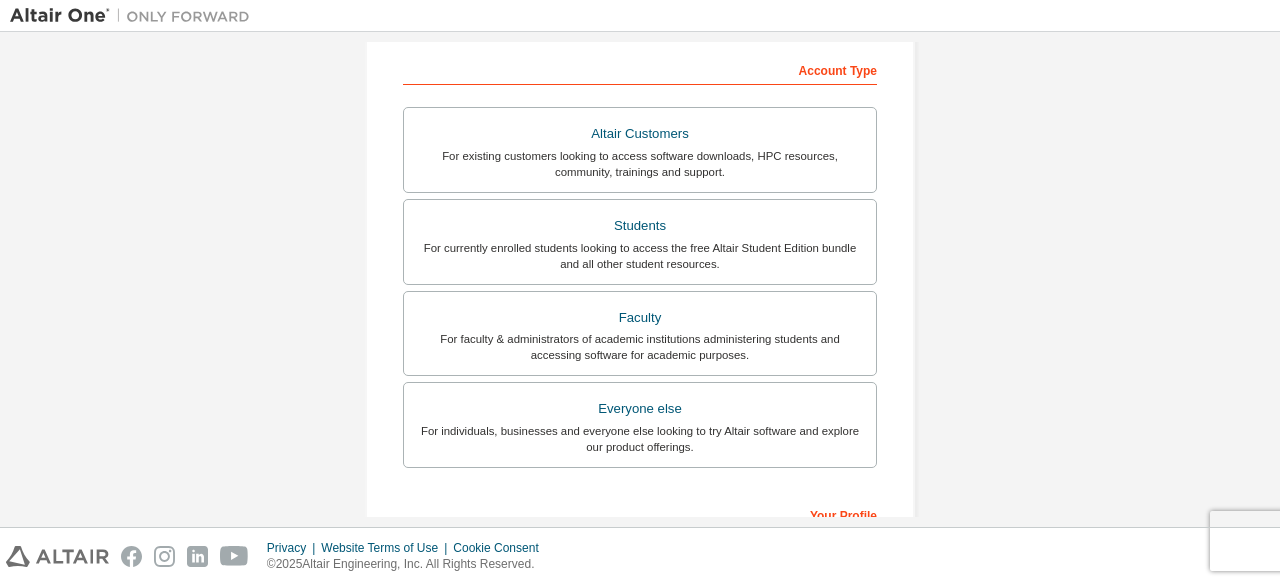 scroll, scrollTop: 307, scrollLeft: 0, axis: vertical 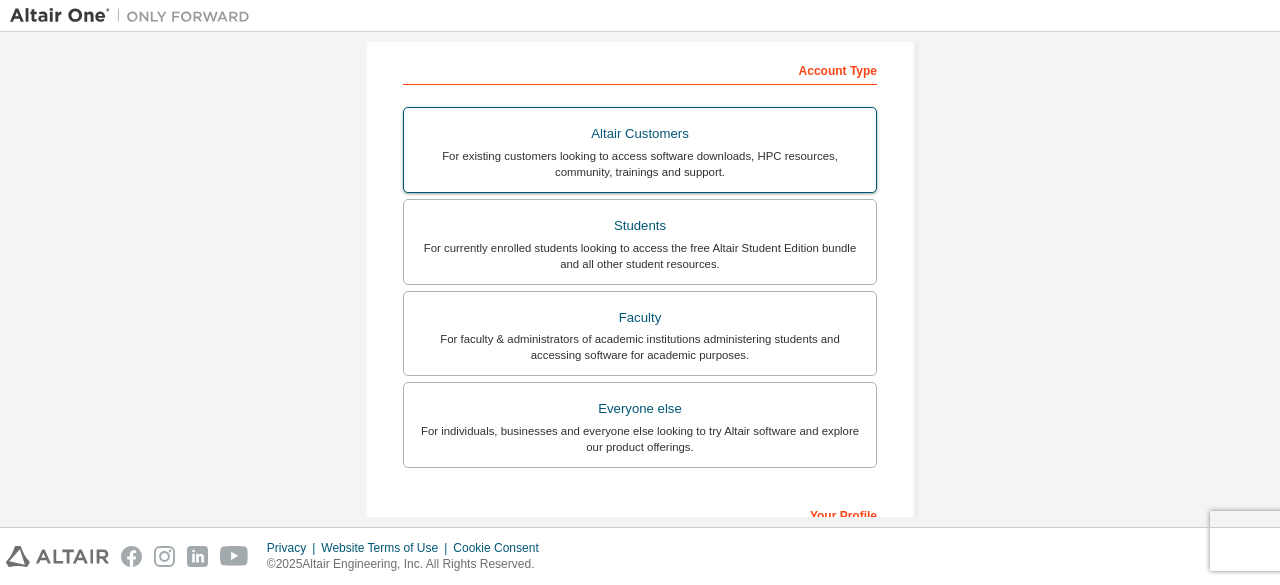 click on "Altair Customers" at bounding box center [640, 134] 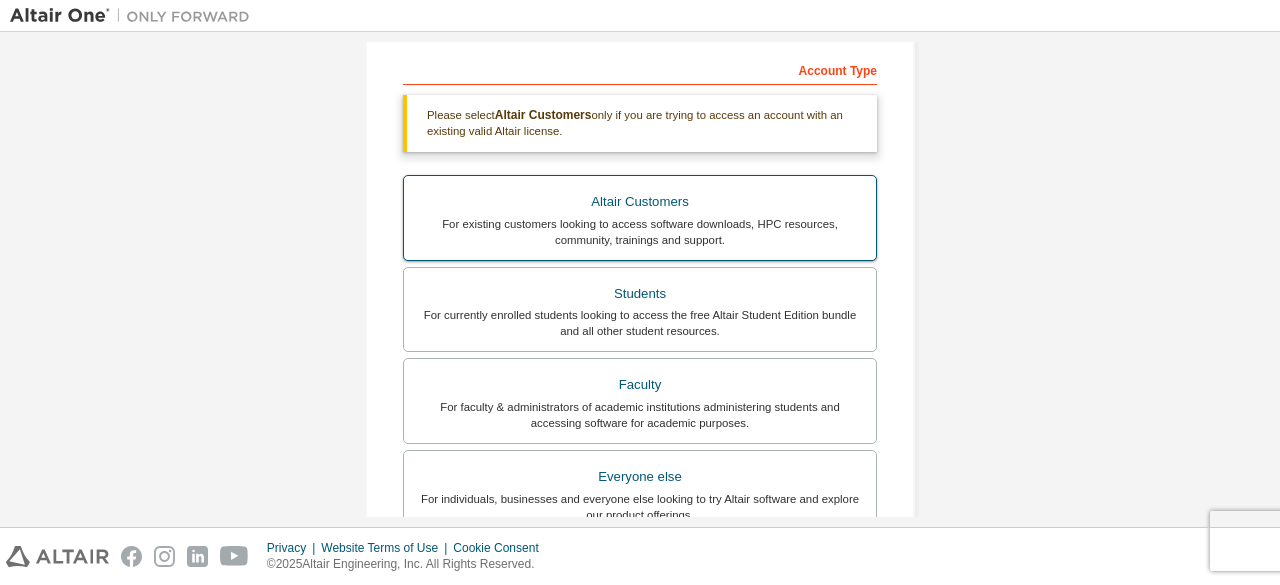 click on "Altair Customers" at bounding box center [640, 202] 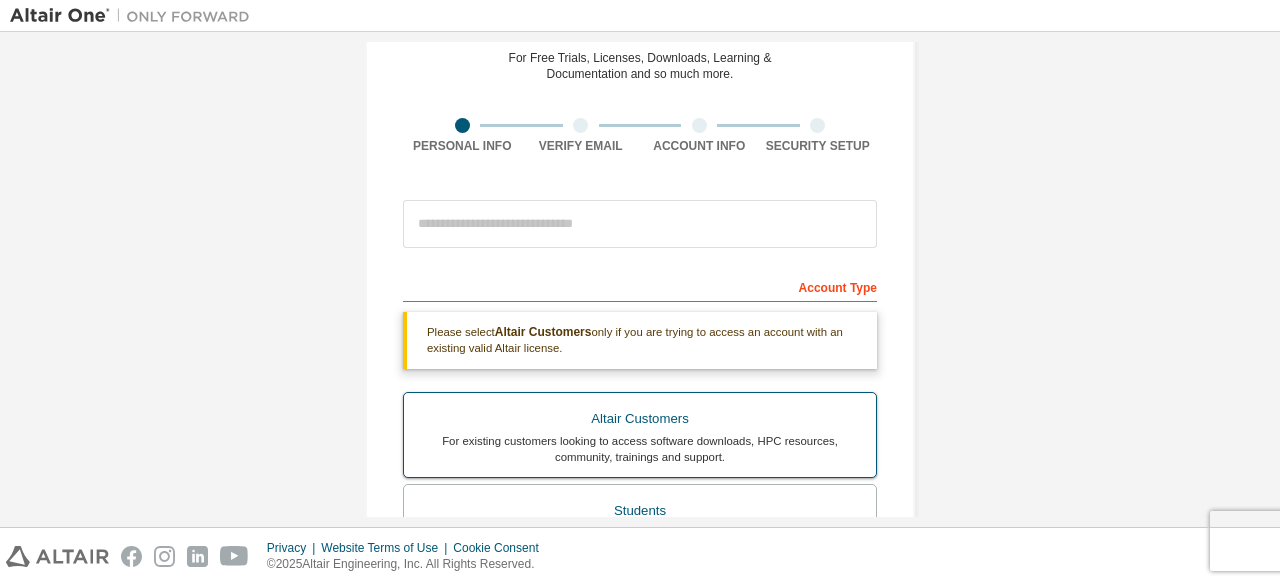 scroll, scrollTop: 72, scrollLeft: 0, axis: vertical 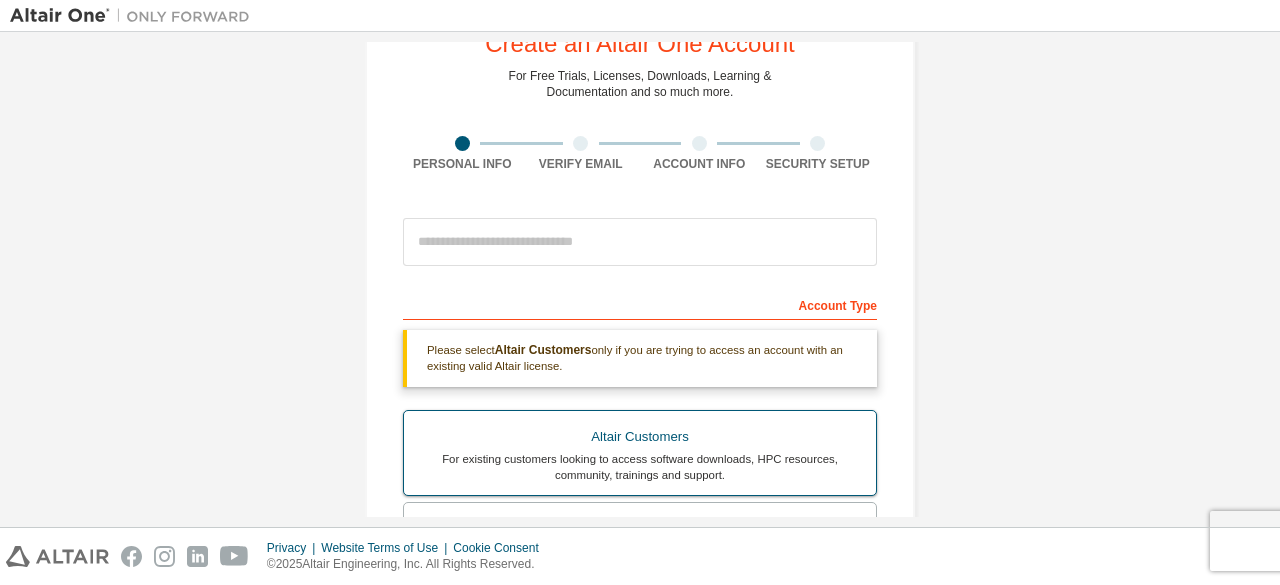 click on "Altair Customers" at bounding box center [640, 437] 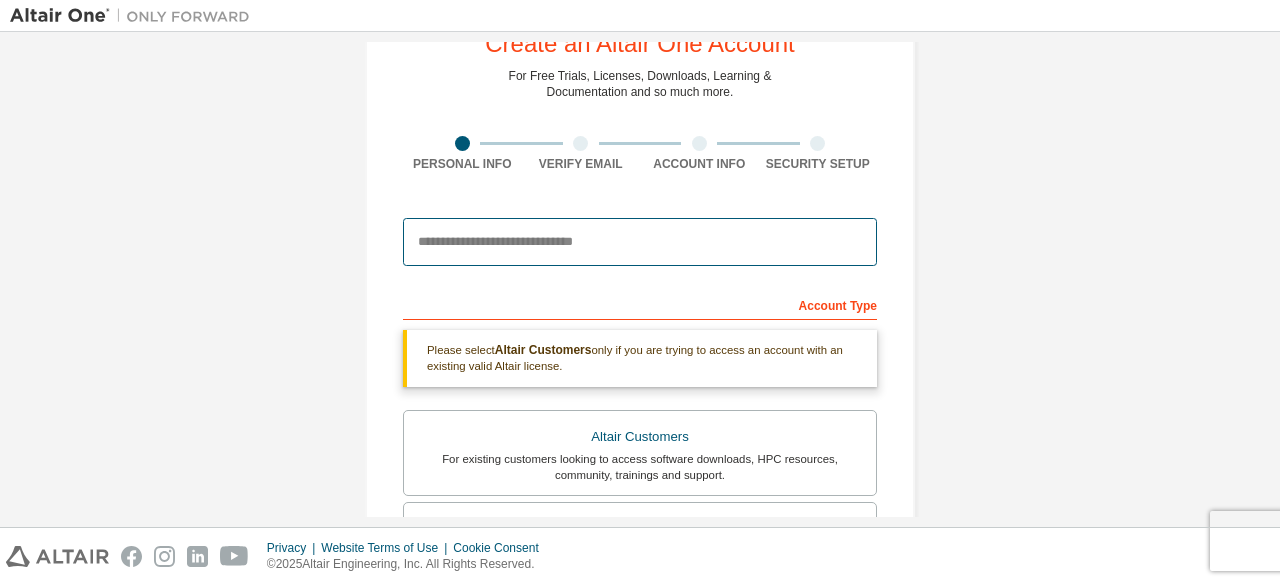 click at bounding box center [640, 242] 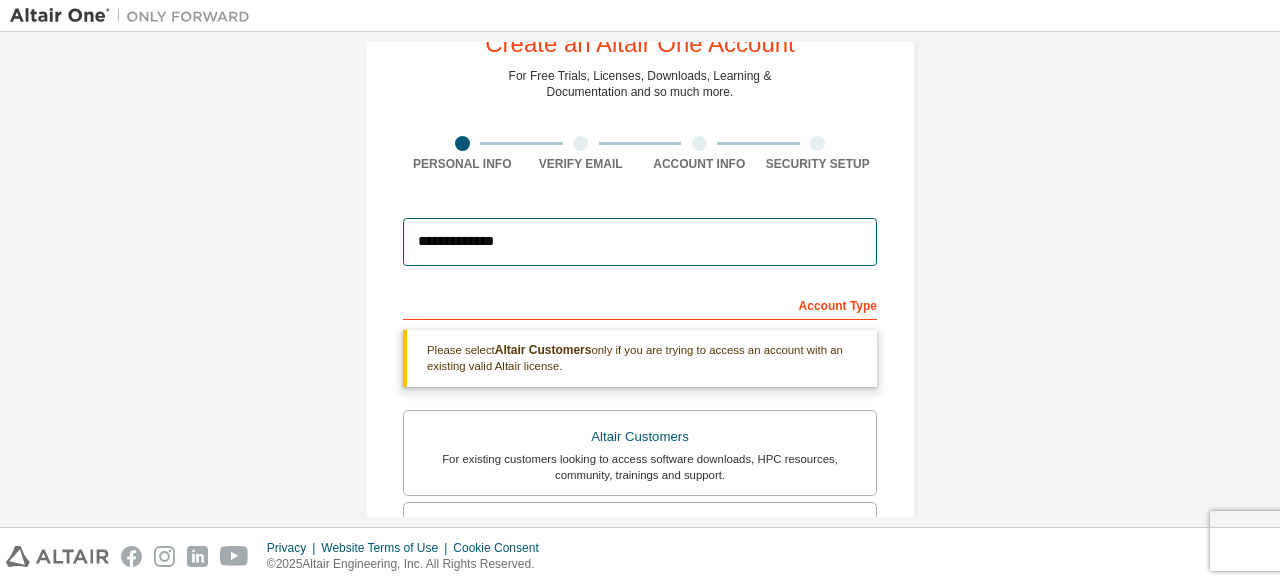 type on "**********" 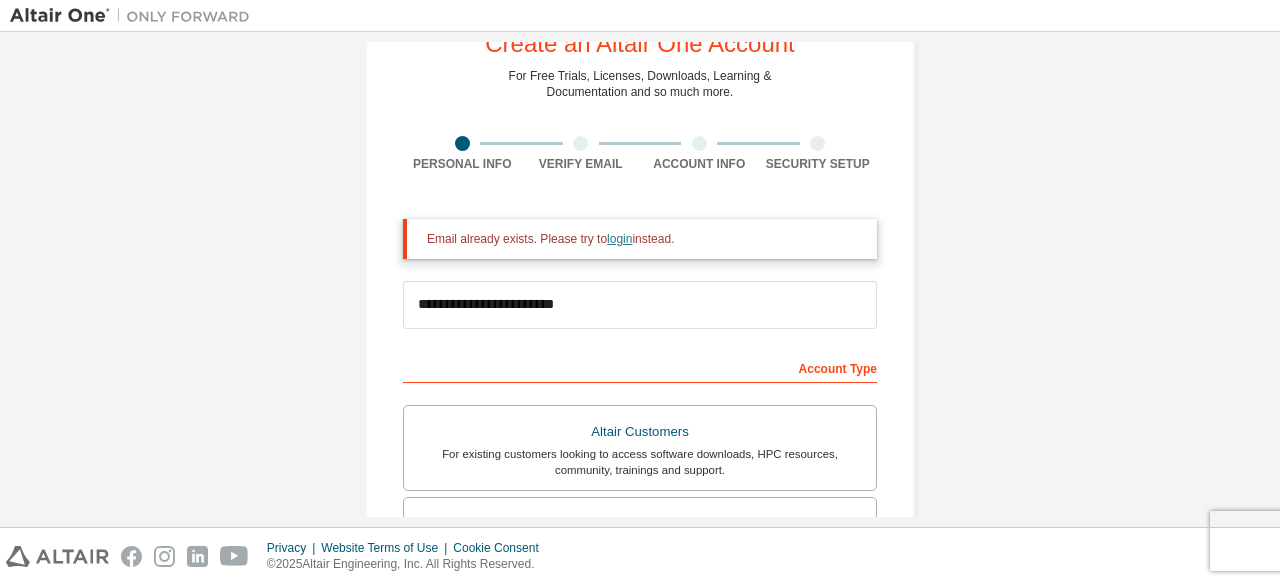 click on "login" at bounding box center [619, 239] 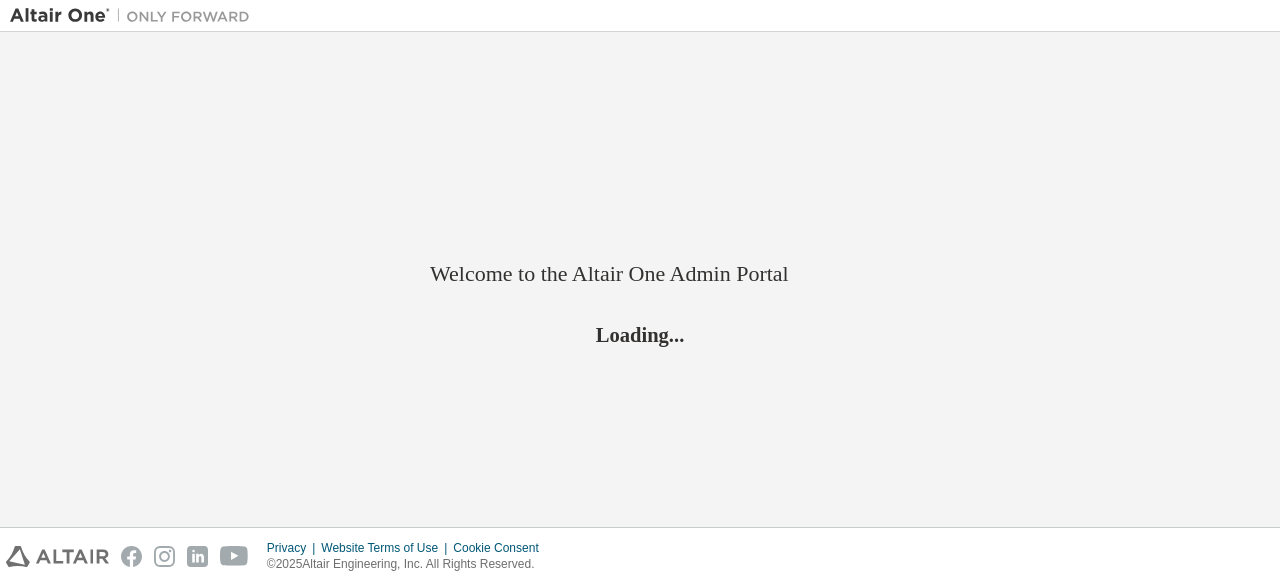 scroll, scrollTop: 0, scrollLeft: 0, axis: both 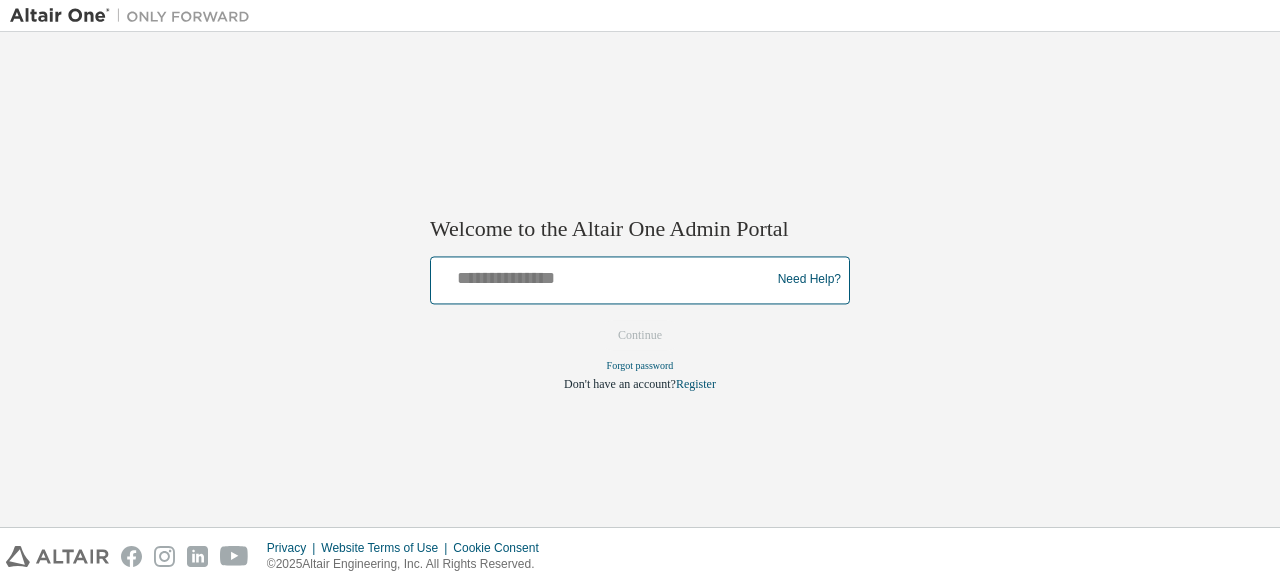 click at bounding box center [603, 275] 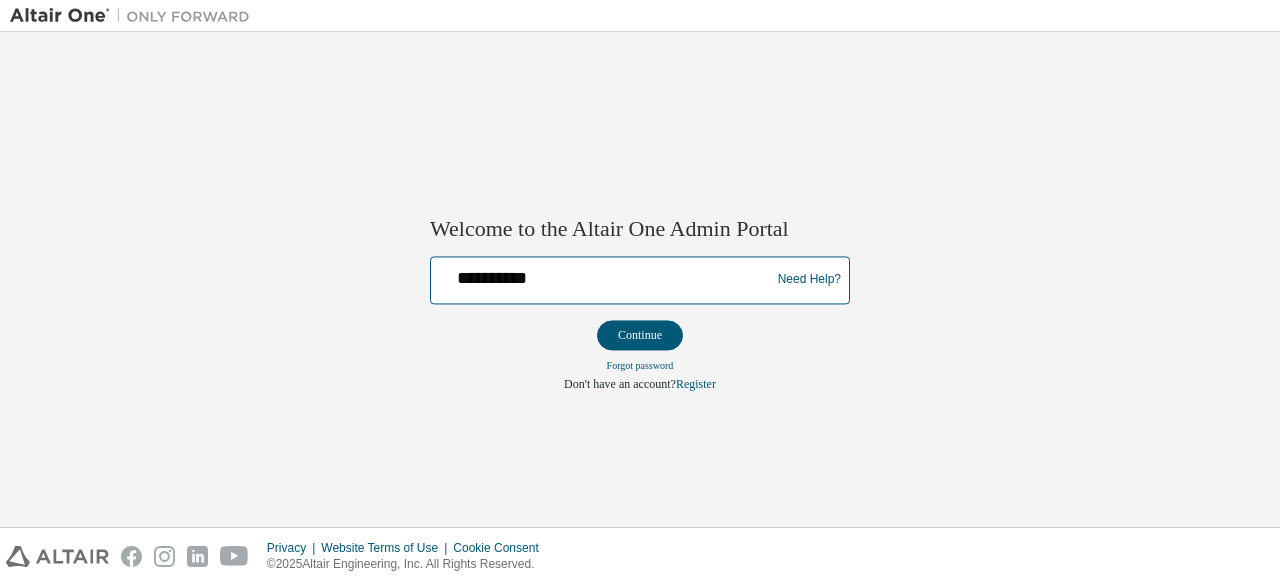 type on "**********" 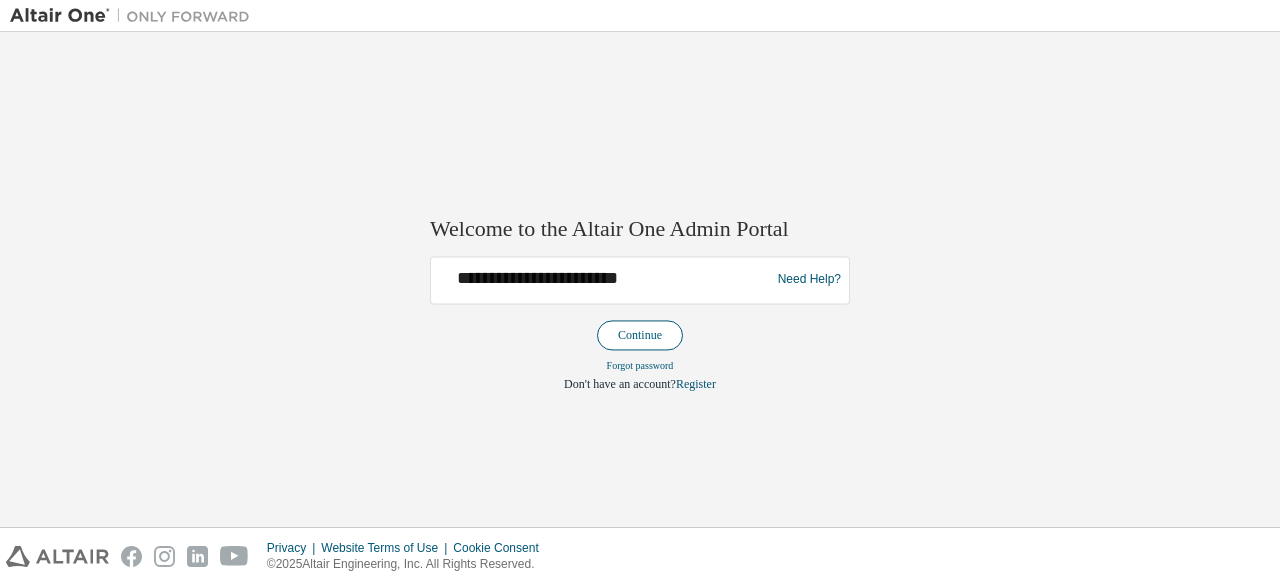 click on "Continue" at bounding box center (640, 335) 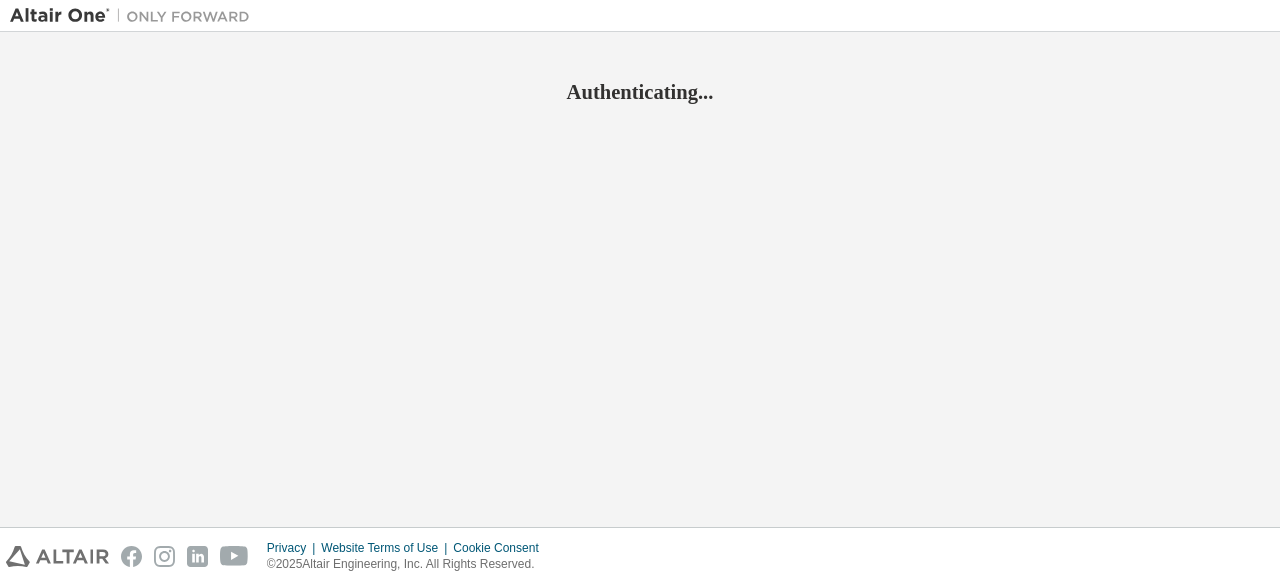 scroll, scrollTop: 0, scrollLeft: 0, axis: both 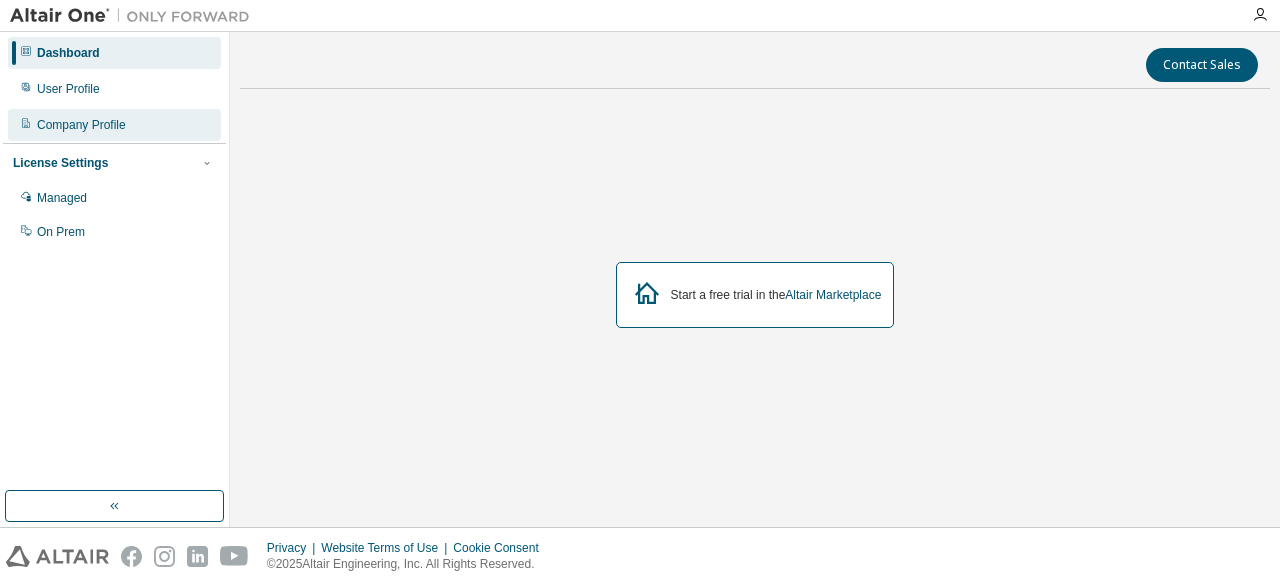 click on "Company Profile" at bounding box center (81, 125) 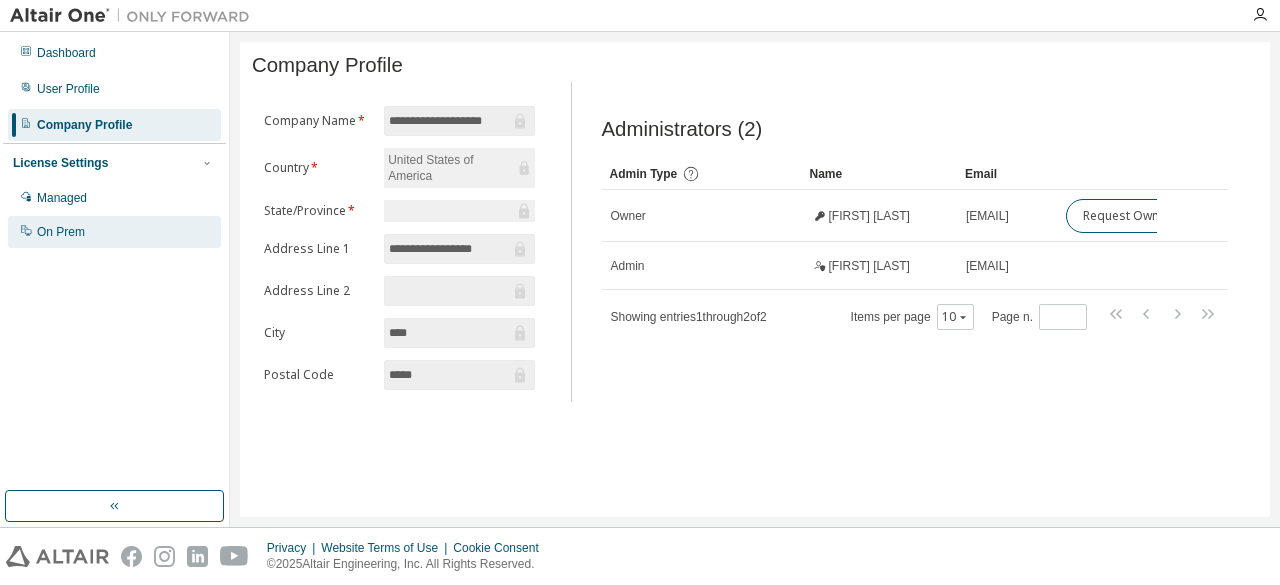 click on "On Prem" at bounding box center [114, 232] 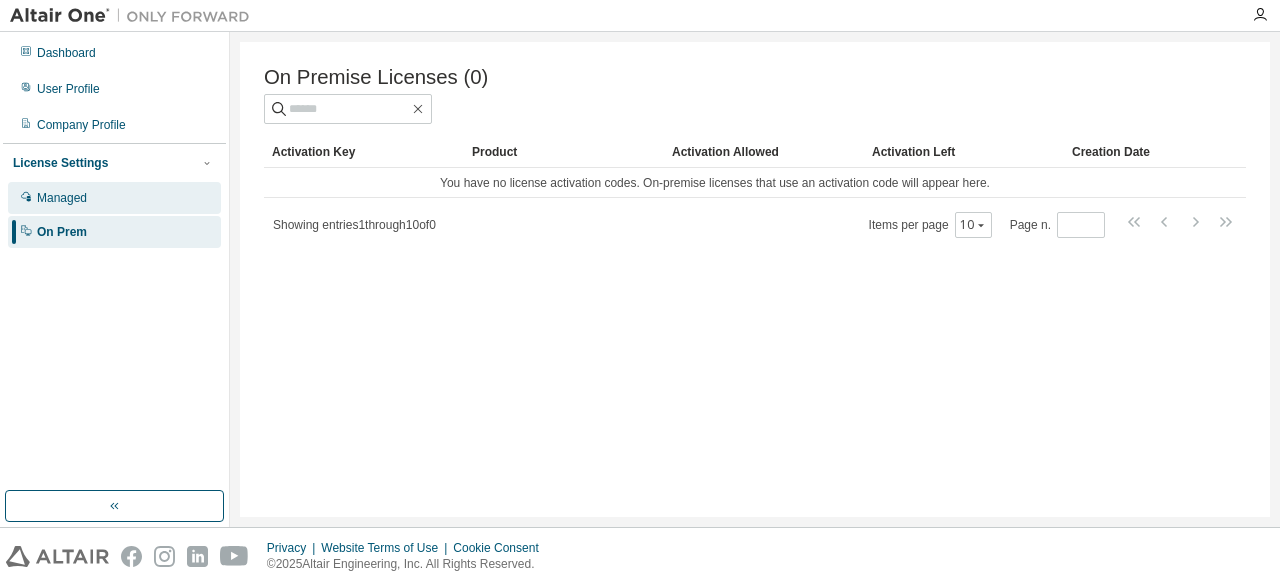 click on "Managed" at bounding box center [114, 198] 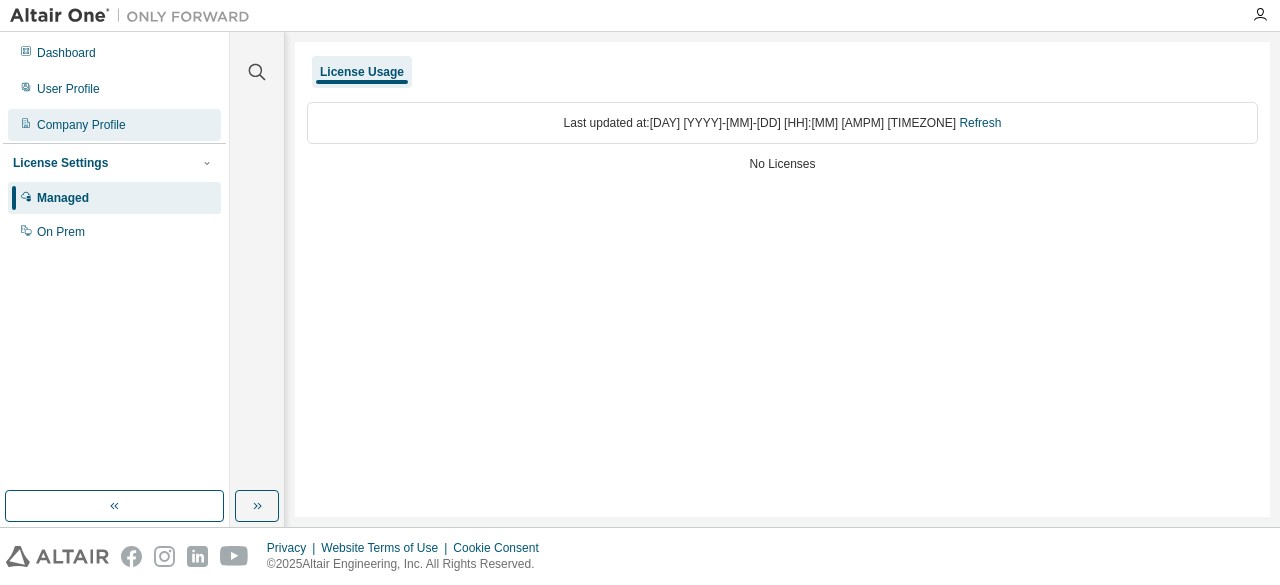 click on "Company Profile" at bounding box center [114, 125] 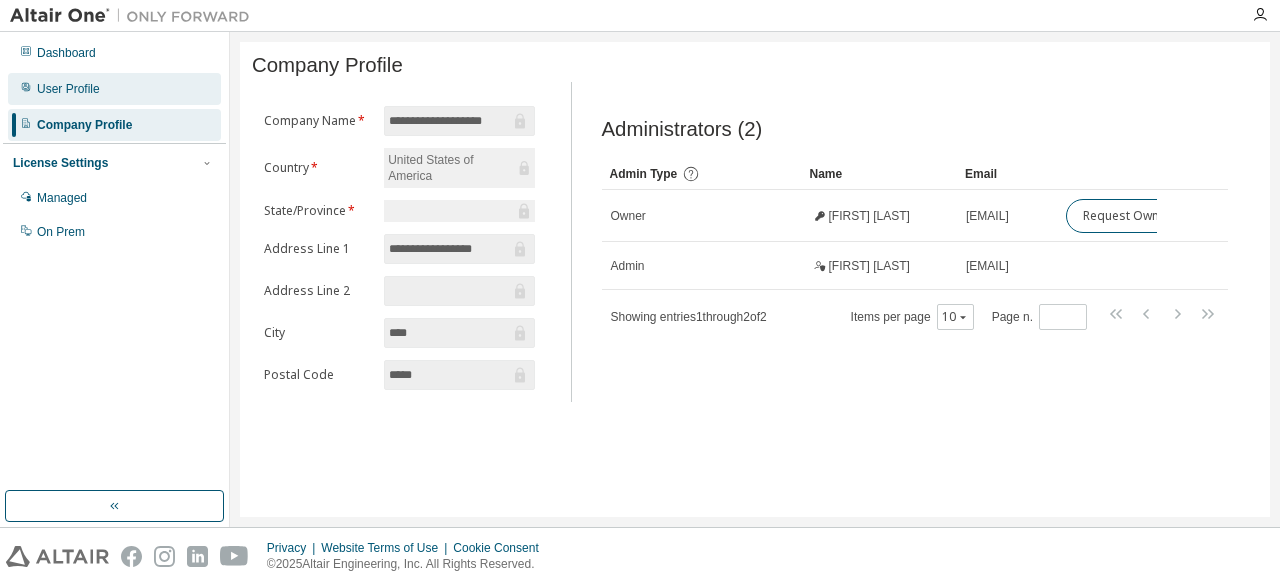 click on "User Profile" at bounding box center (114, 89) 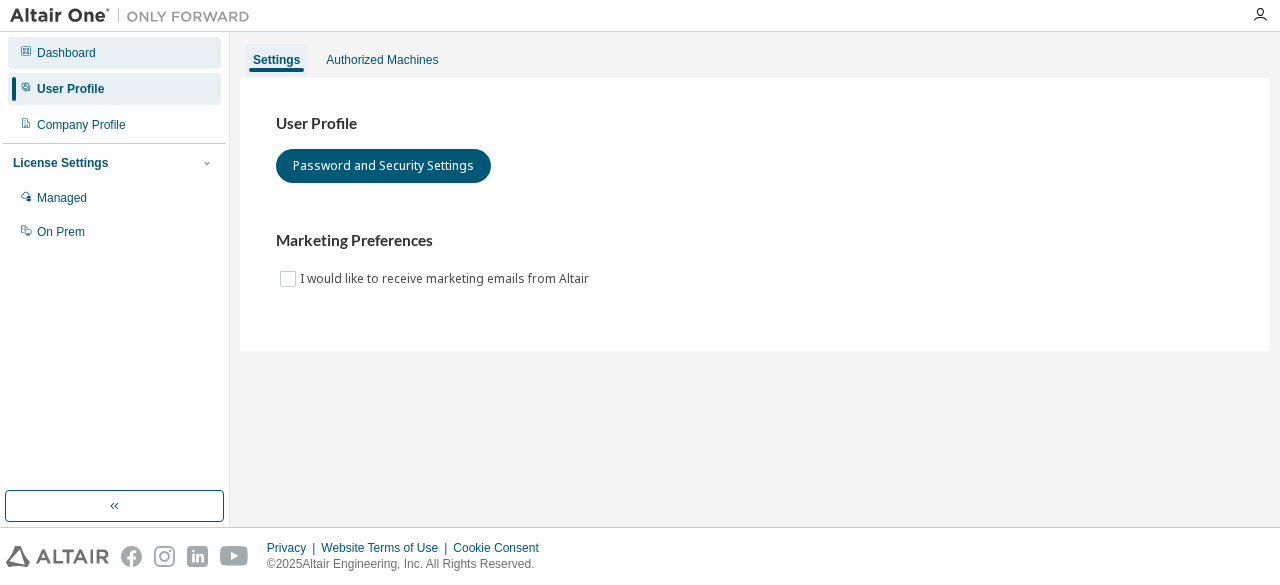 click on "Dashboard" at bounding box center (66, 53) 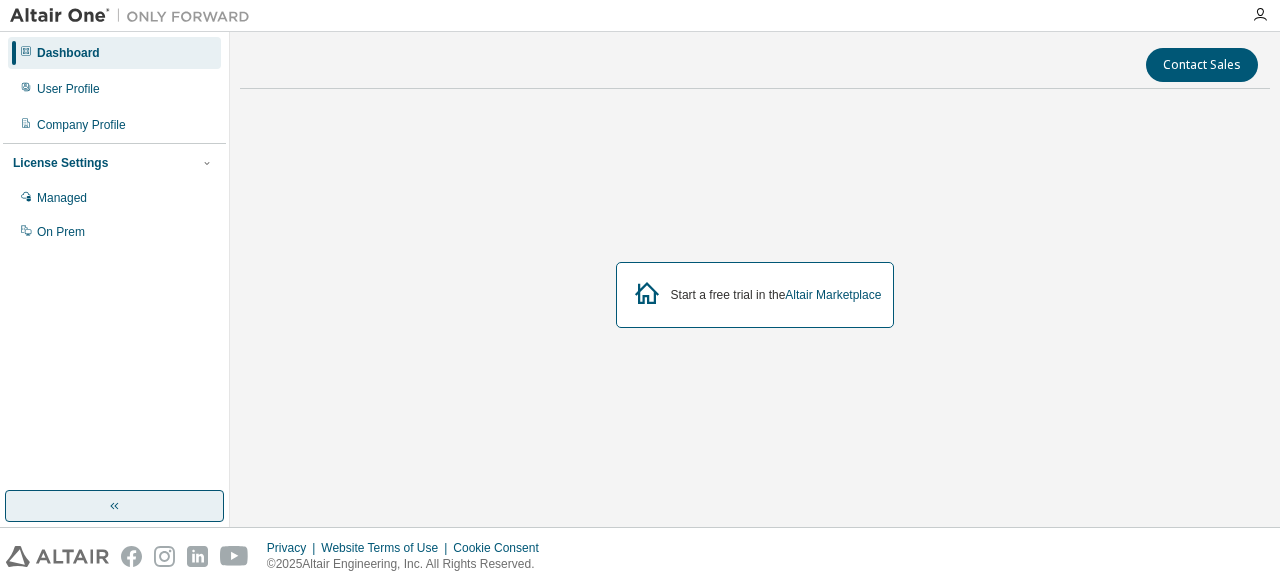 click at bounding box center (114, 506) 